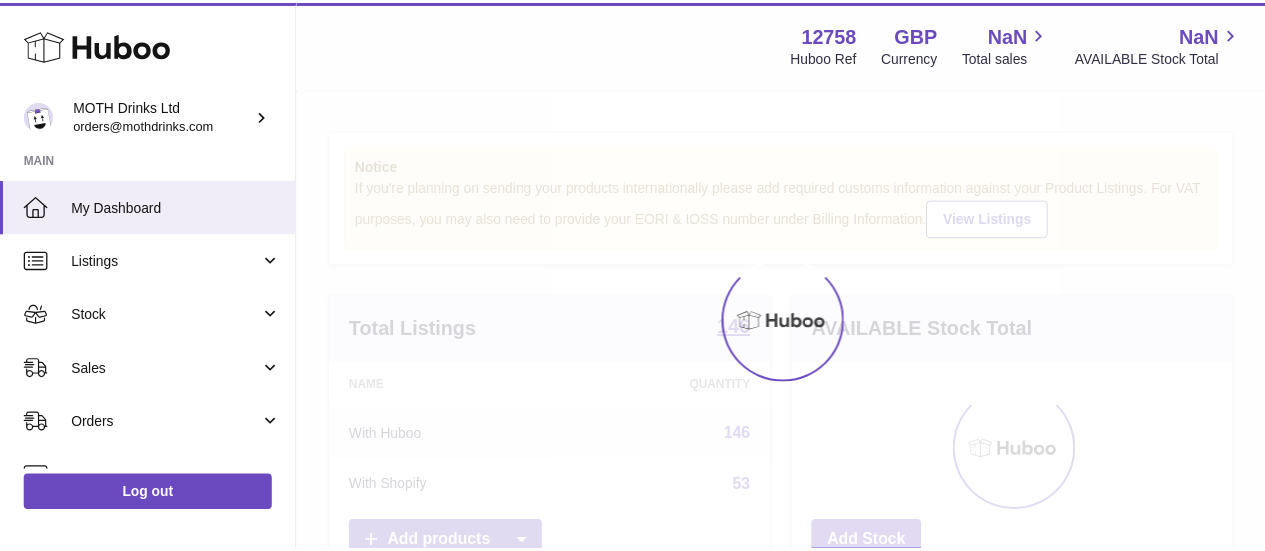 scroll, scrollTop: 0, scrollLeft: 0, axis: both 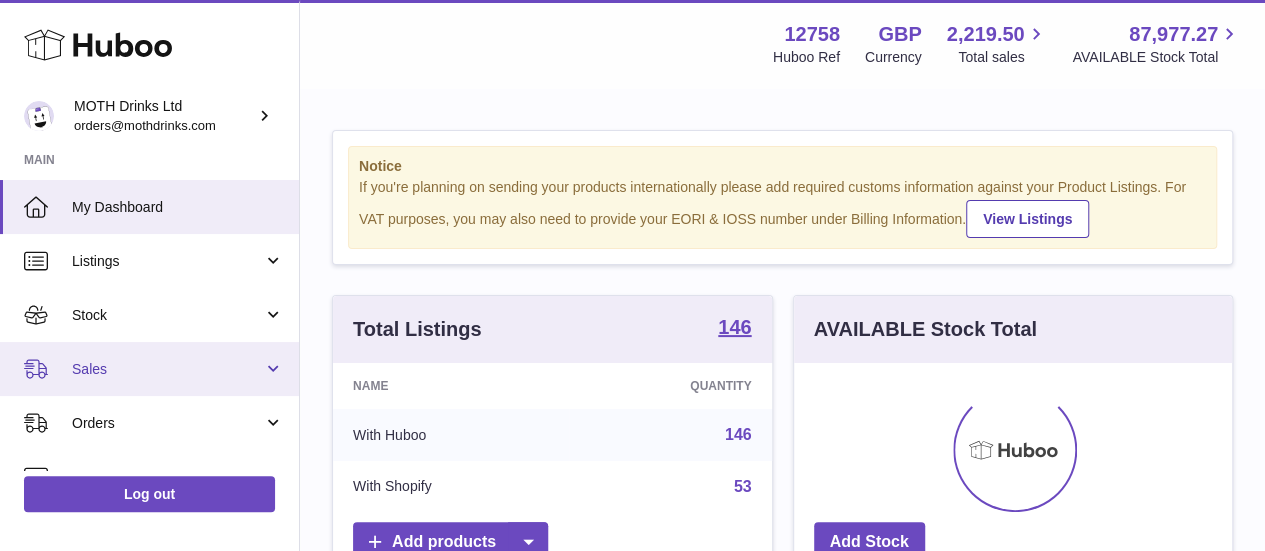 click on "Sales" at bounding box center (149, 369) 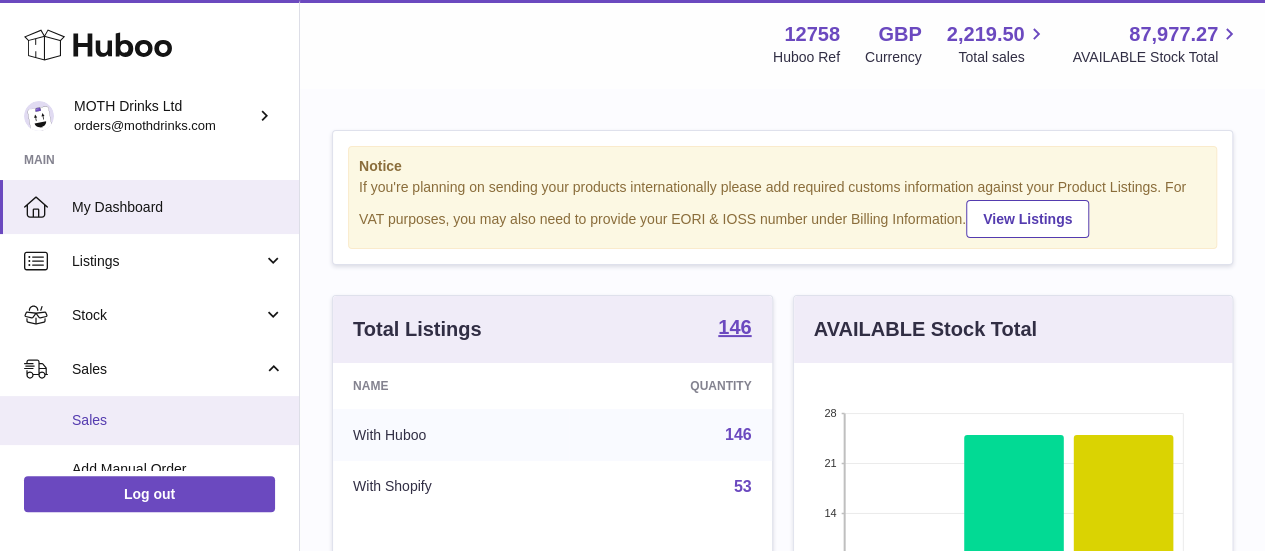 click on "Sales" at bounding box center (178, 420) 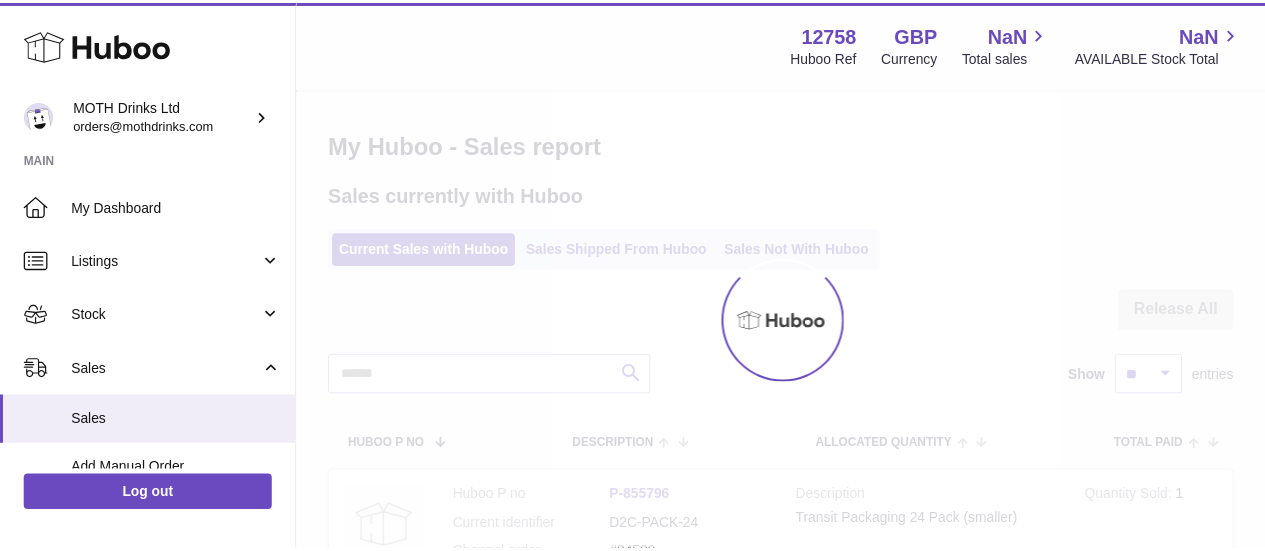 scroll, scrollTop: 0, scrollLeft: 0, axis: both 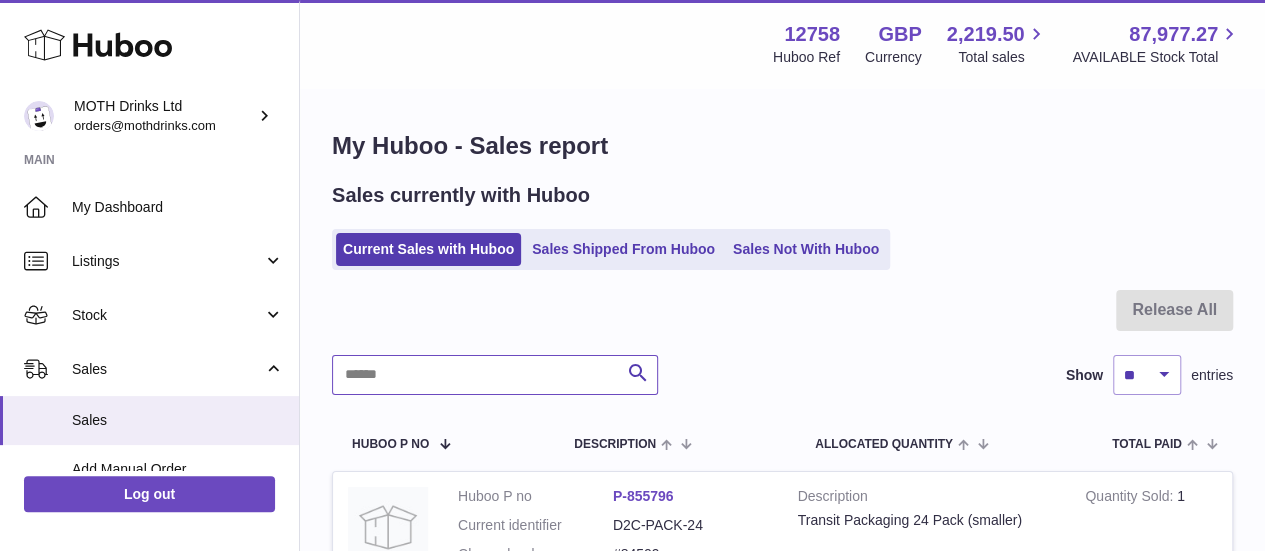 click at bounding box center [495, 375] 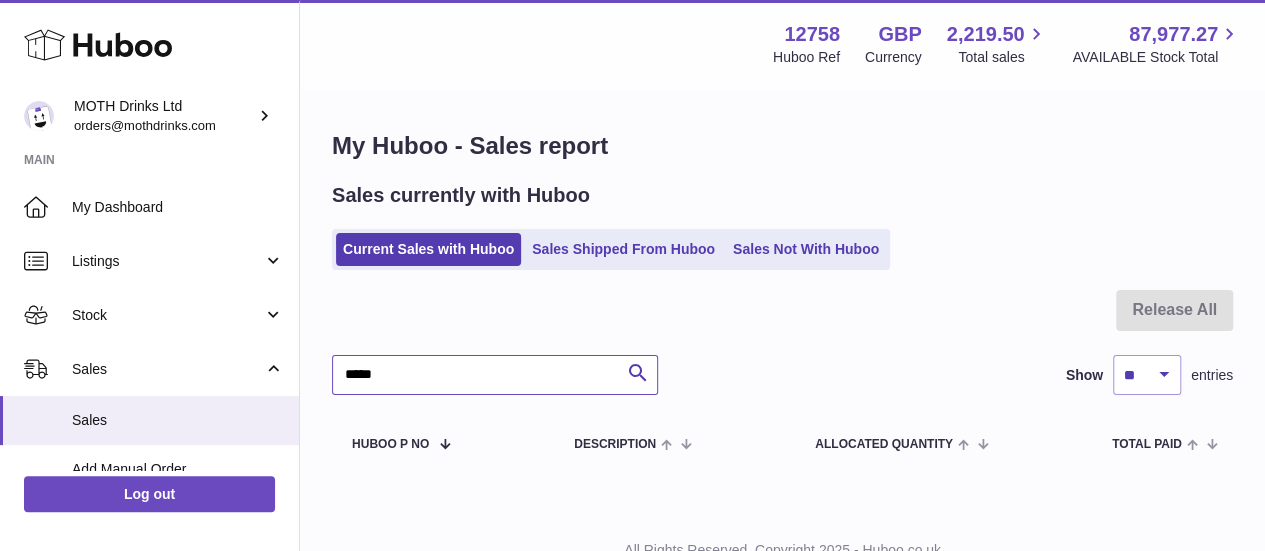 scroll, scrollTop: 77, scrollLeft: 0, axis: vertical 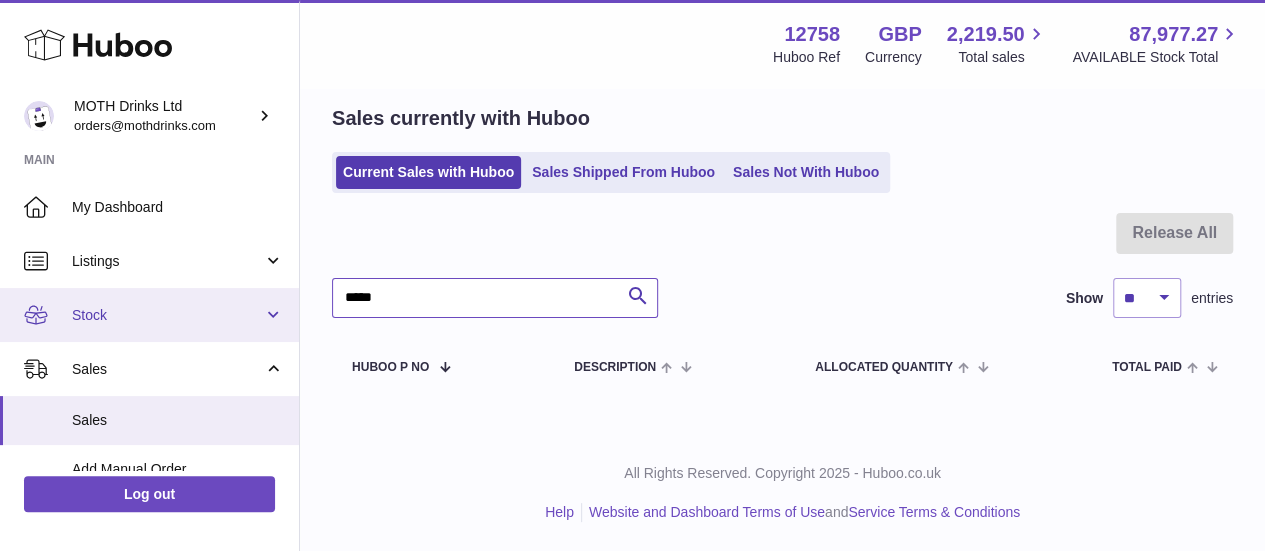type on "*****" 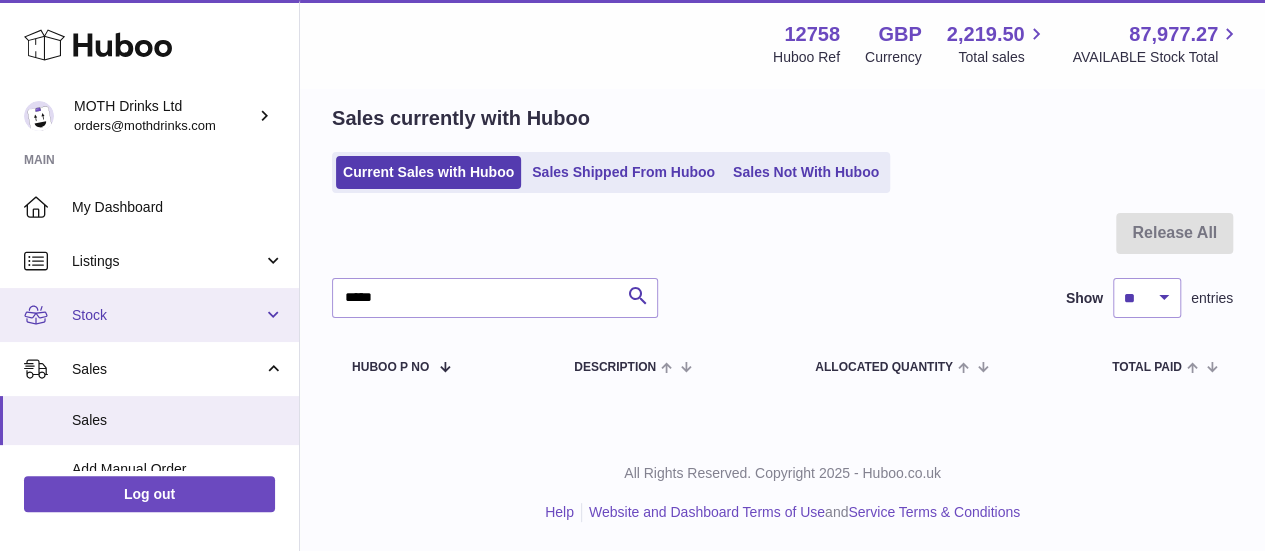 click on "Stock" at bounding box center [149, 315] 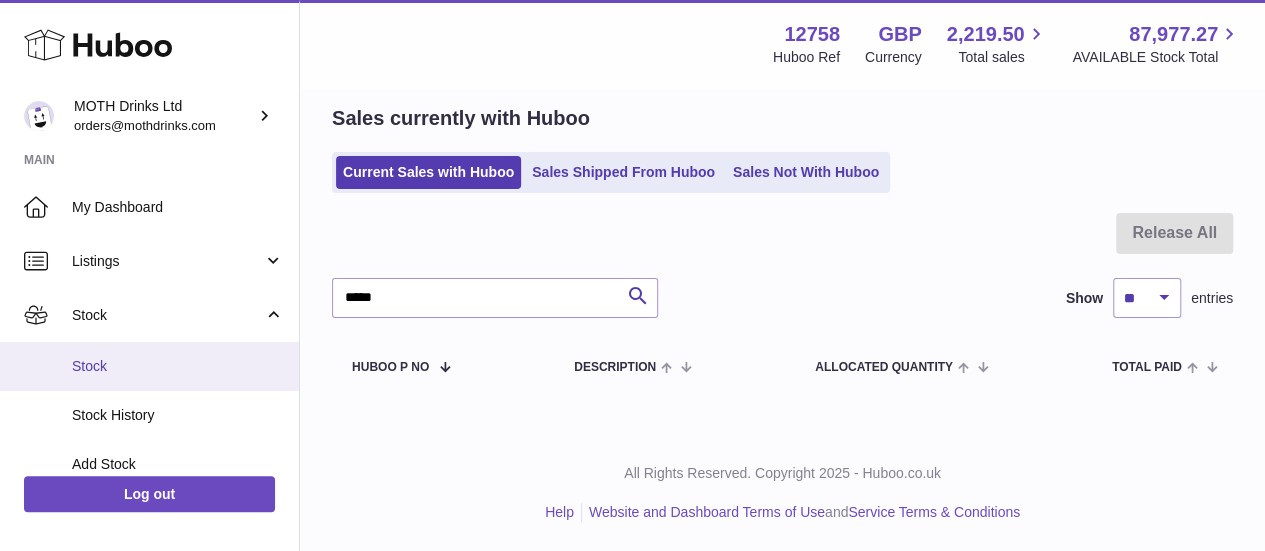 click on "Stock" at bounding box center [149, 366] 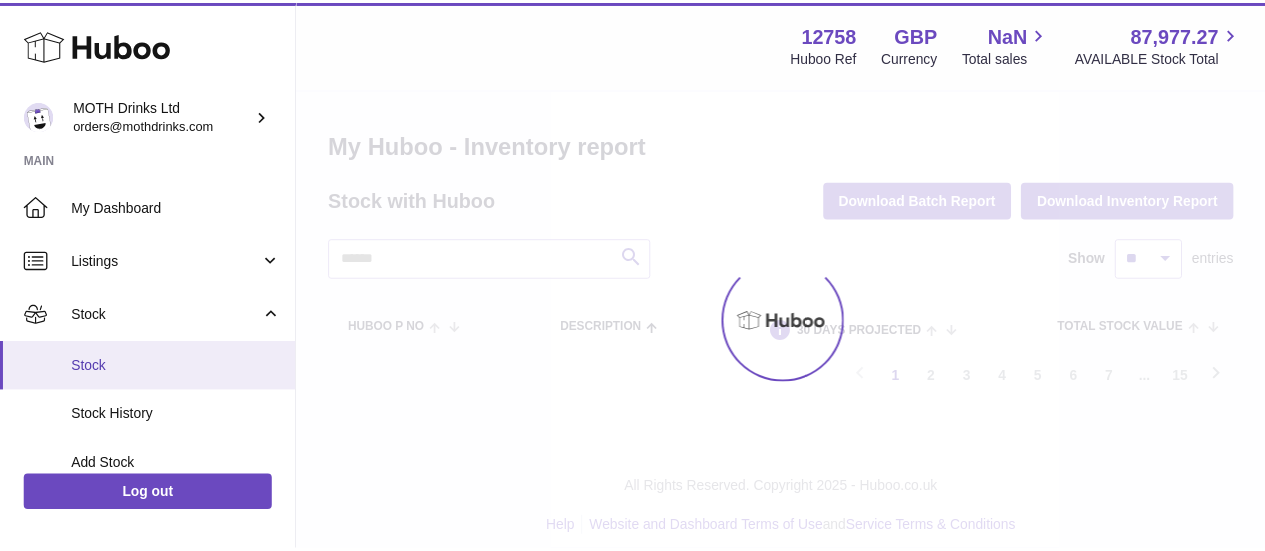 scroll, scrollTop: 0, scrollLeft: 0, axis: both 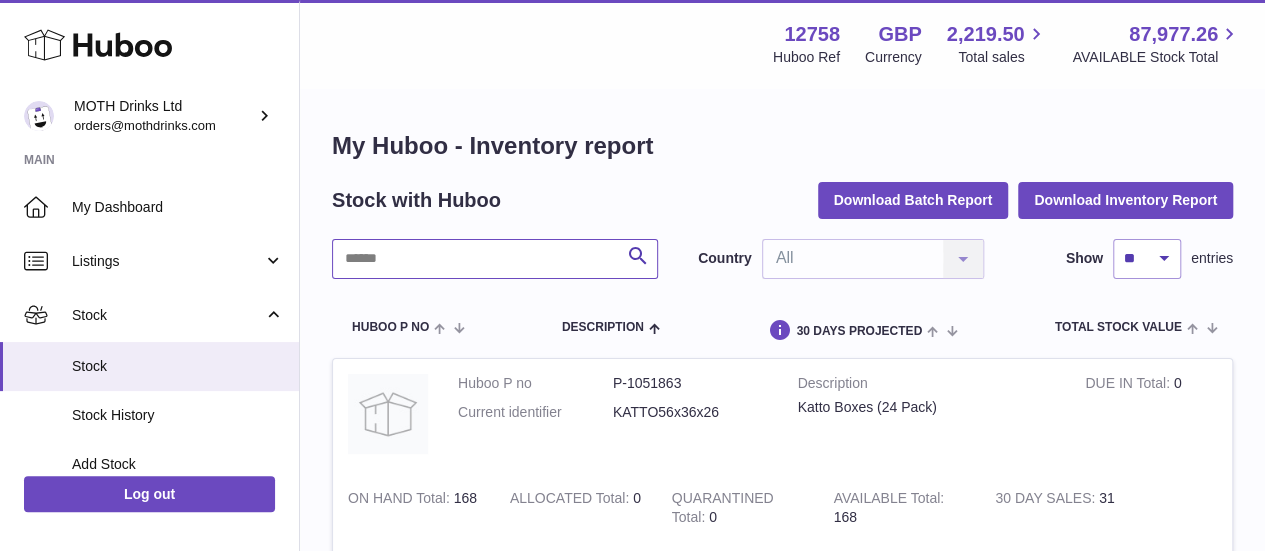 click at bounding box center (495, 259) 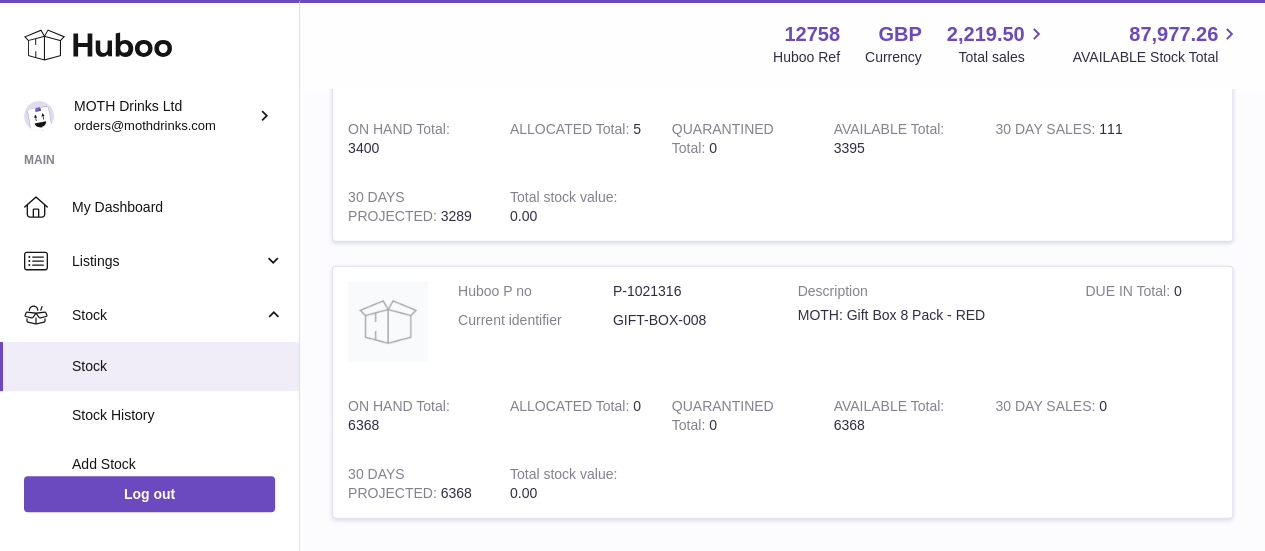 scroll, scrollTop: 2774, scrollLeft: 0, axis: vertical 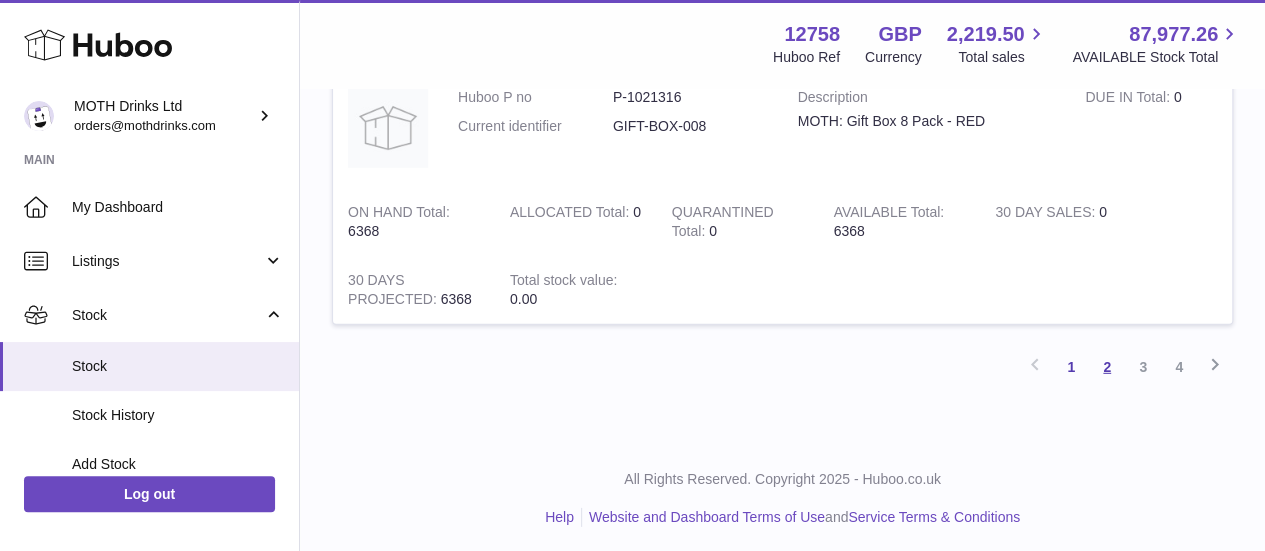 type on "*" 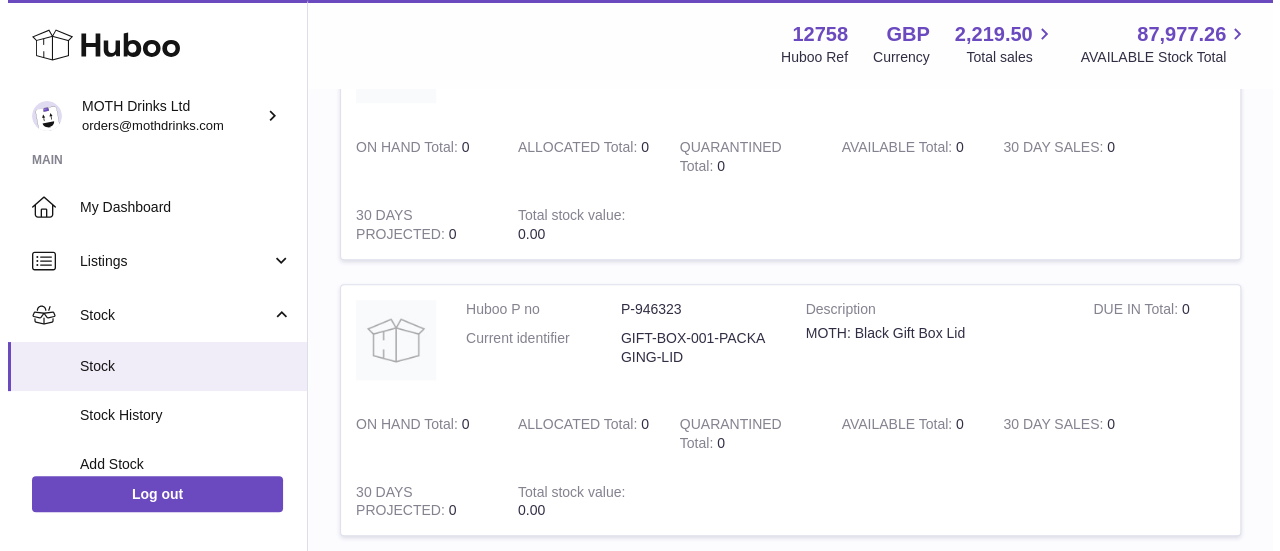 scroll, scrollTop: 0, scrollLeft: 0, axis: both 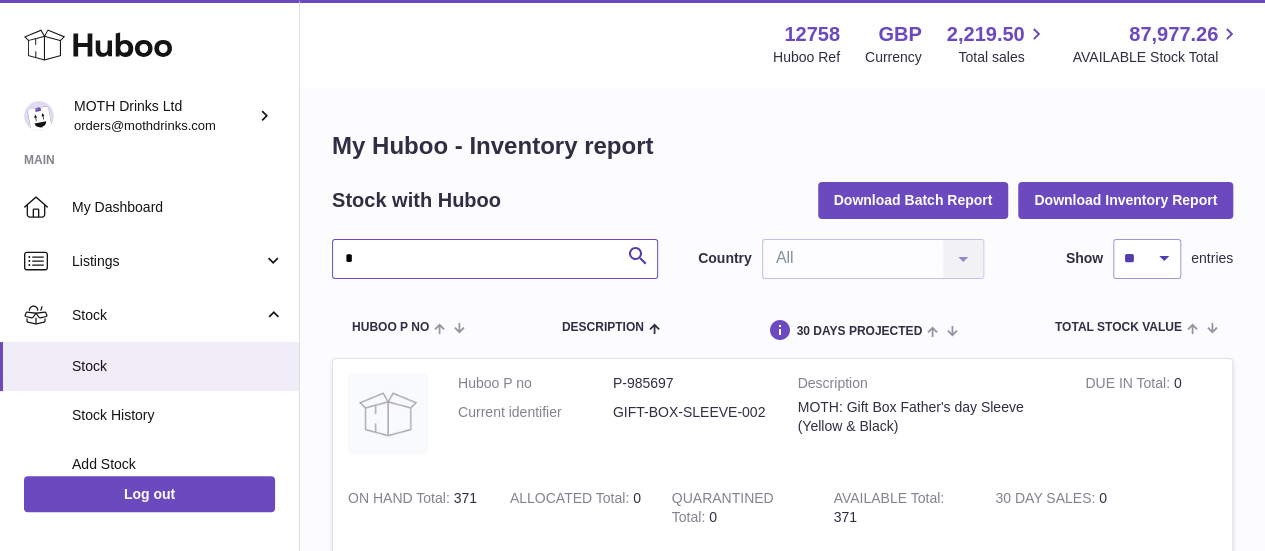 click on "*" at bounding box center [495, 259] 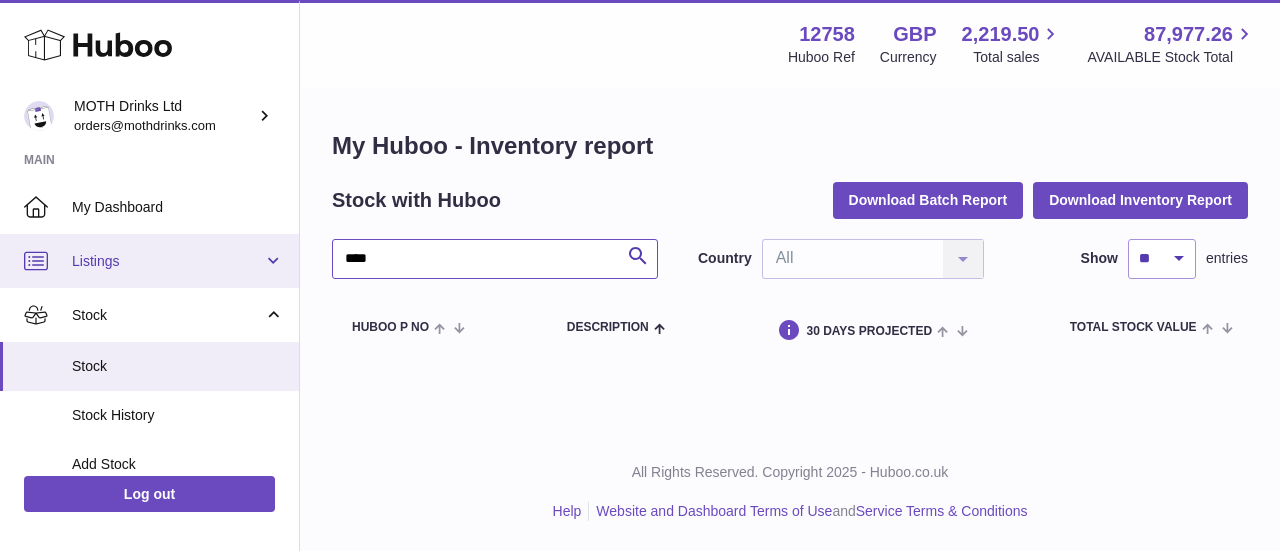 type on "****" 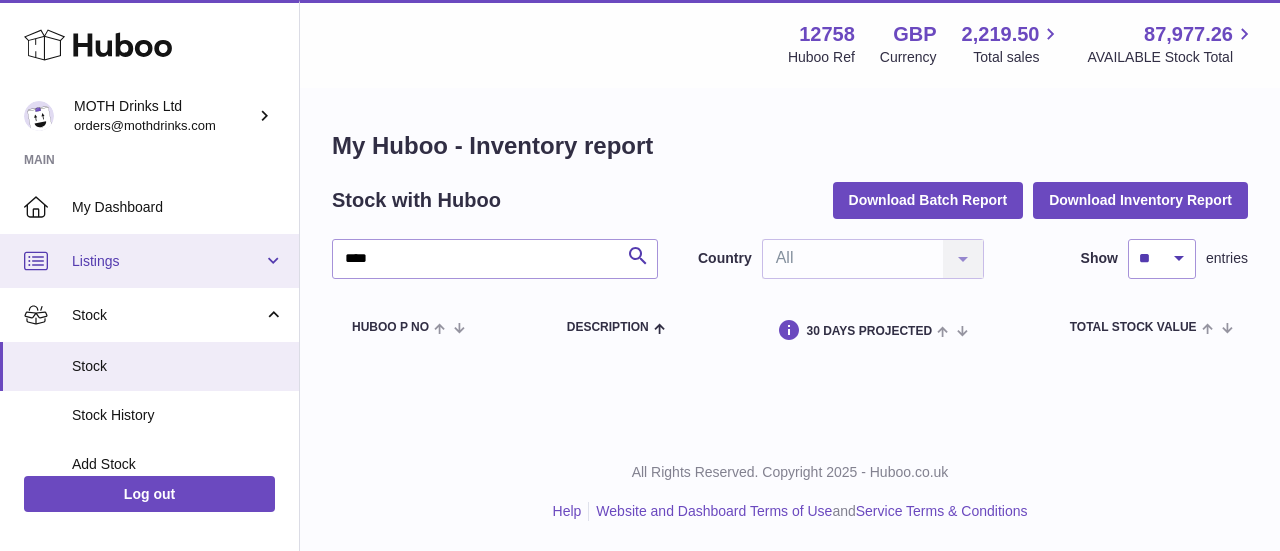 click on "Listings" at bounding box center [167, 261] 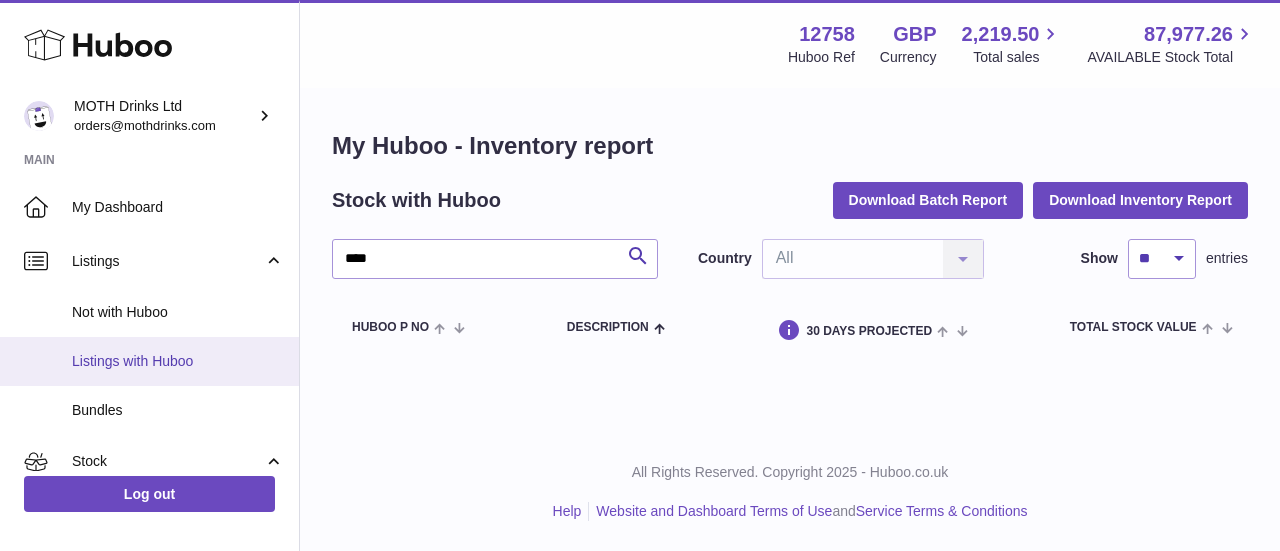 click on "Listings with Huboo" at bounding box center (178, 361) 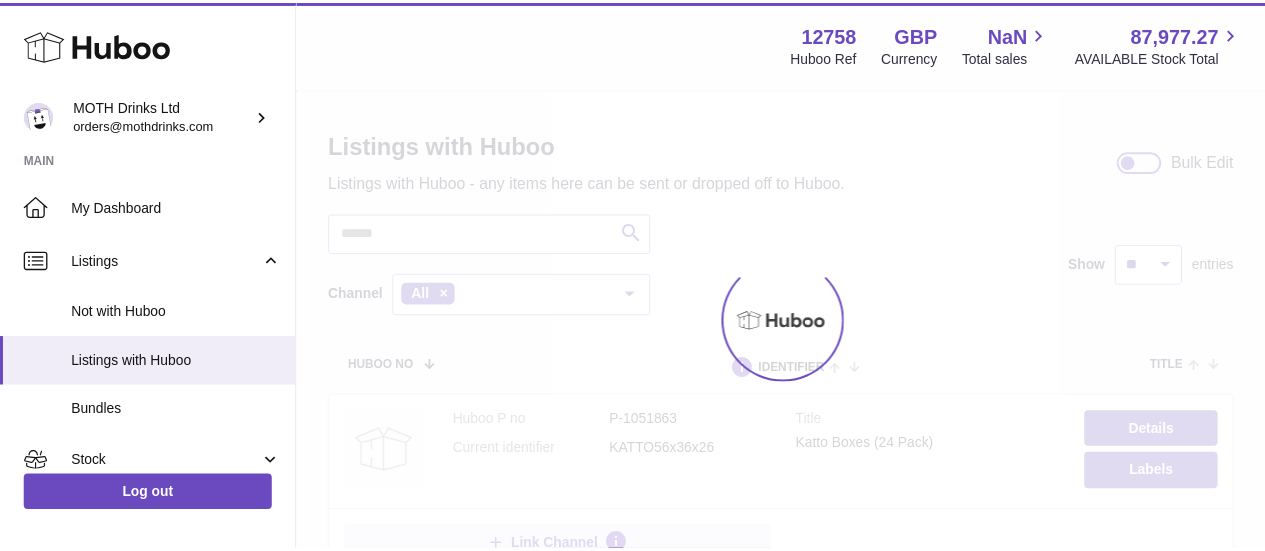 scroll, scrollTop: 0, scrollLeft: 0, axis: both 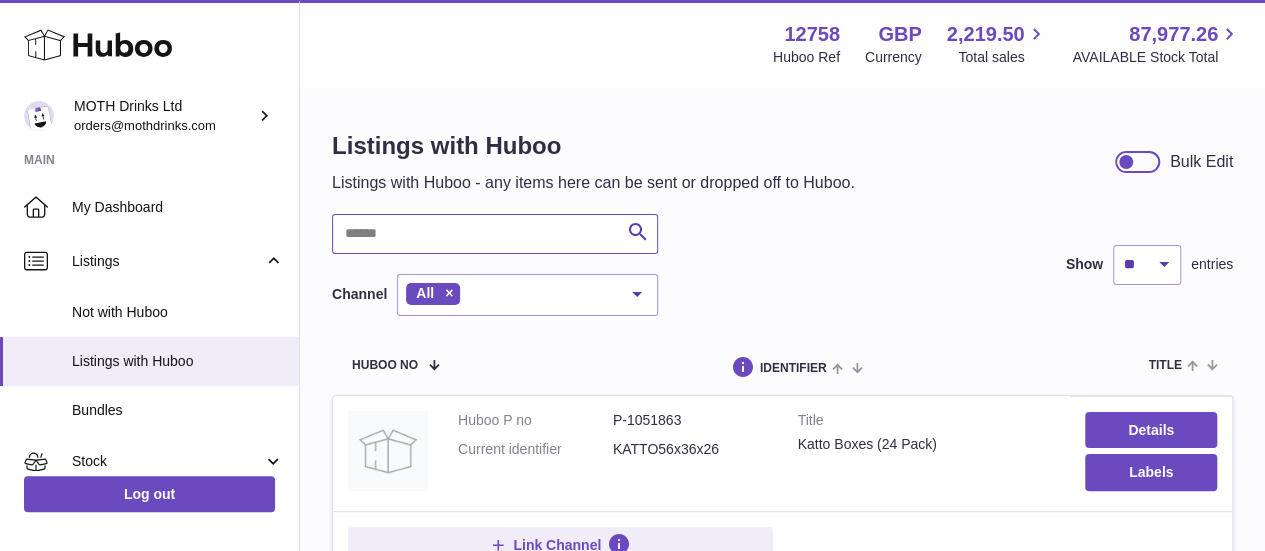 click at bounding box center (495, 234) 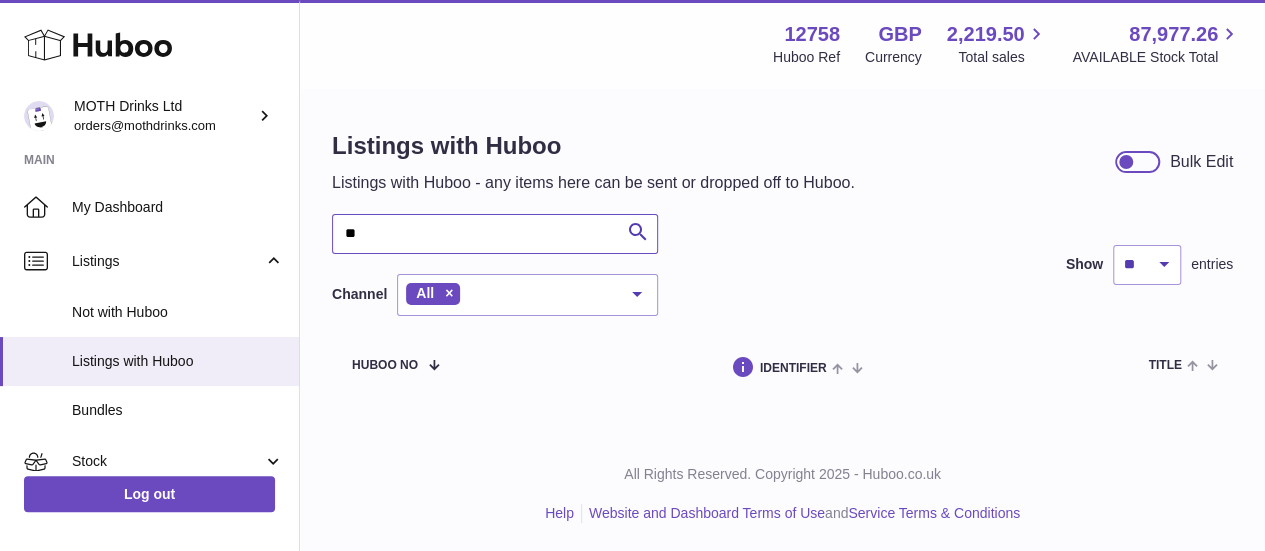 type on "*" 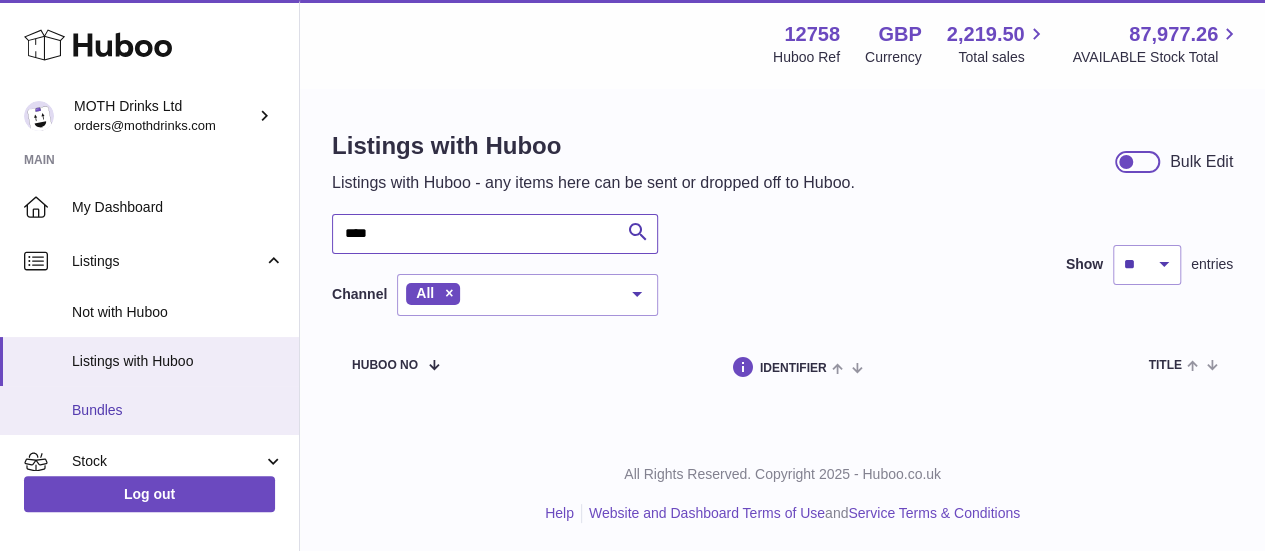 type on "****" 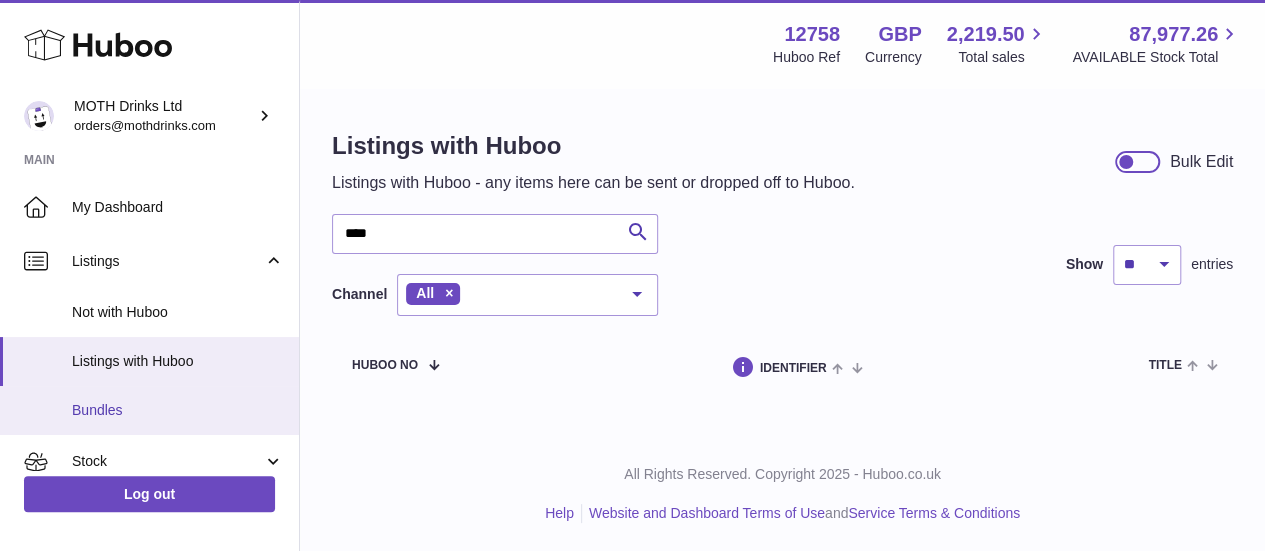 click on "Bundles" at bounding box center (178, 410) 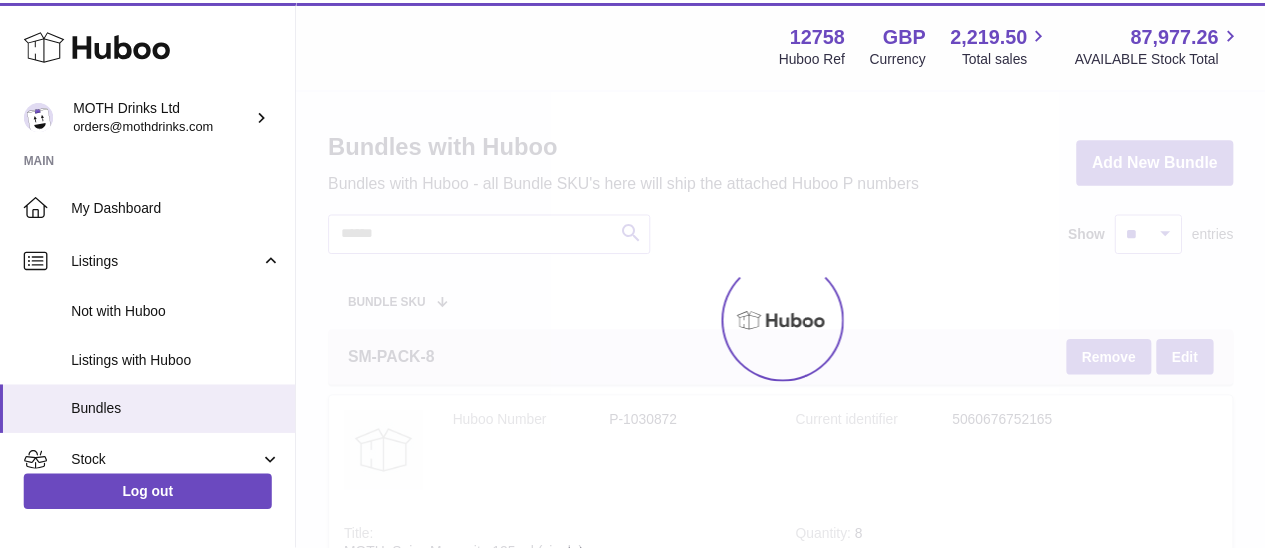 scroll, scrollTop: 0, scrollLeft: 0, axis: both 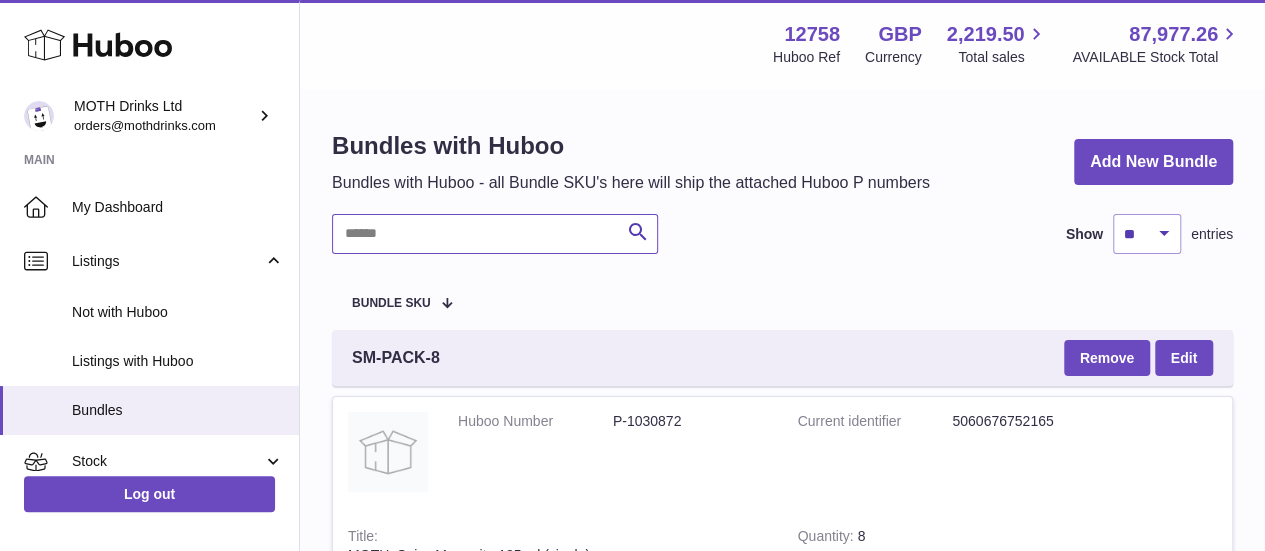 click at bounding box center (495, 234) 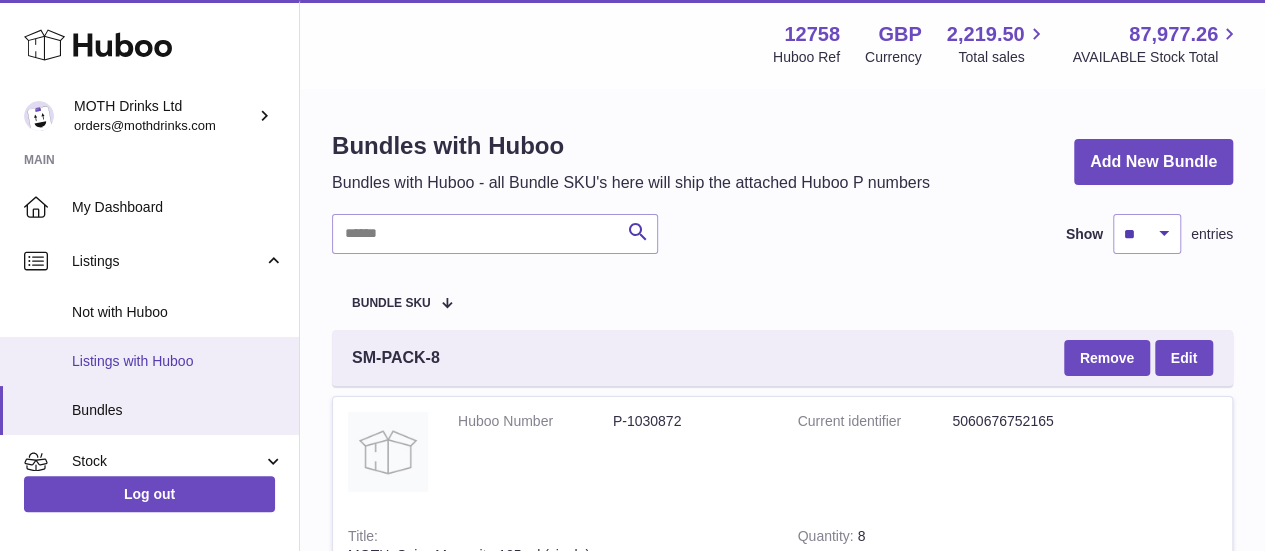 click on "Listings with Huboo" at bounding box center [178, 361] 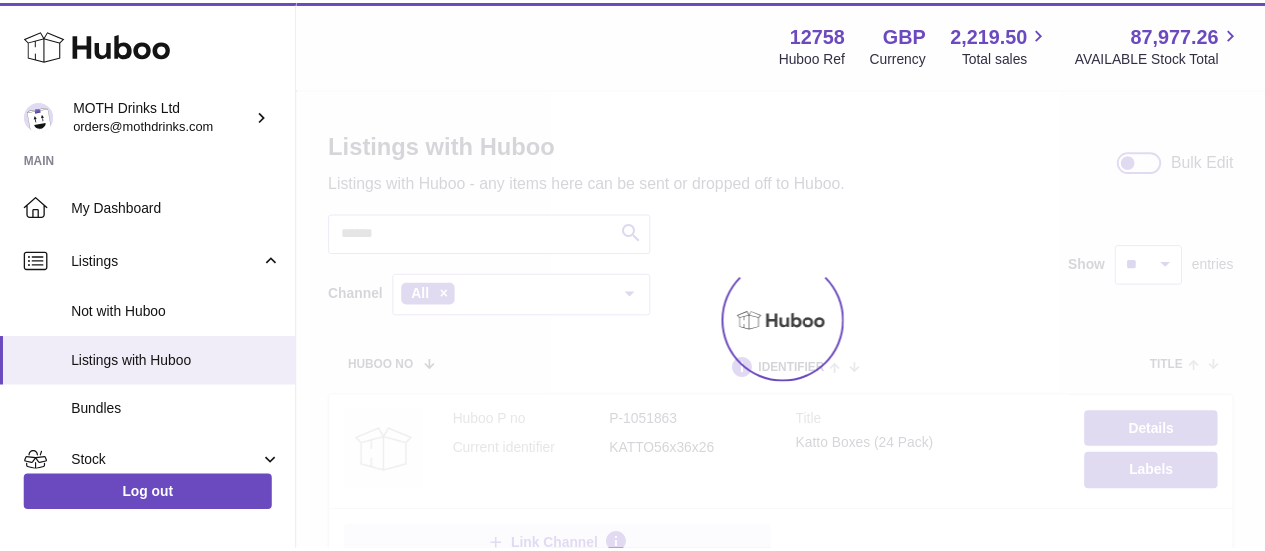 scroll, scrollTop: 0, scrollLeft: 0, axis: both 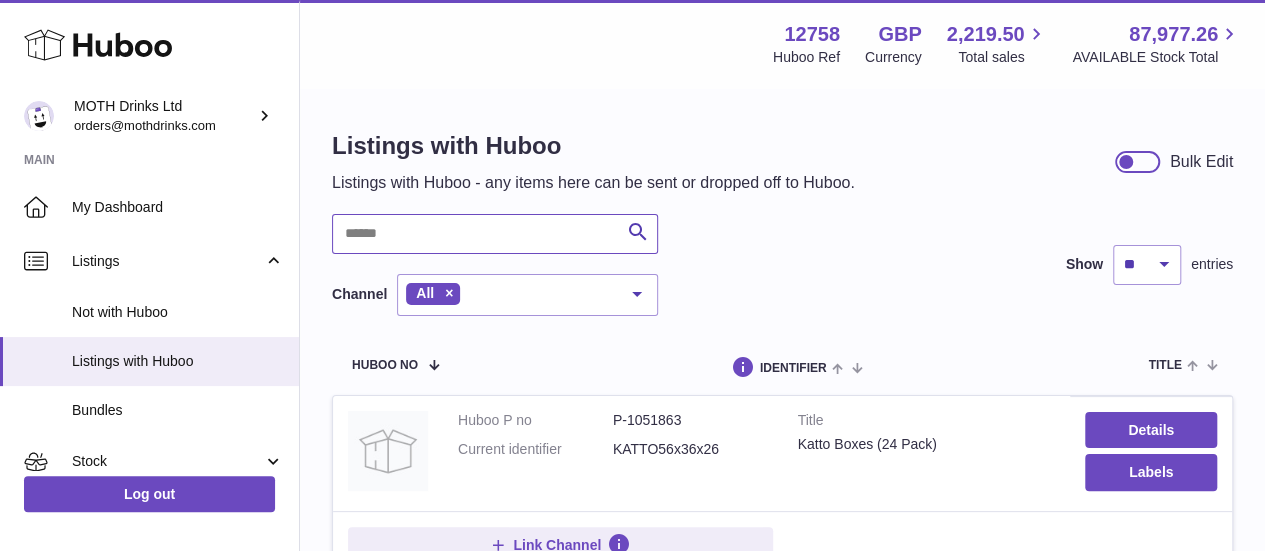 click at bounding box center (495, 234) 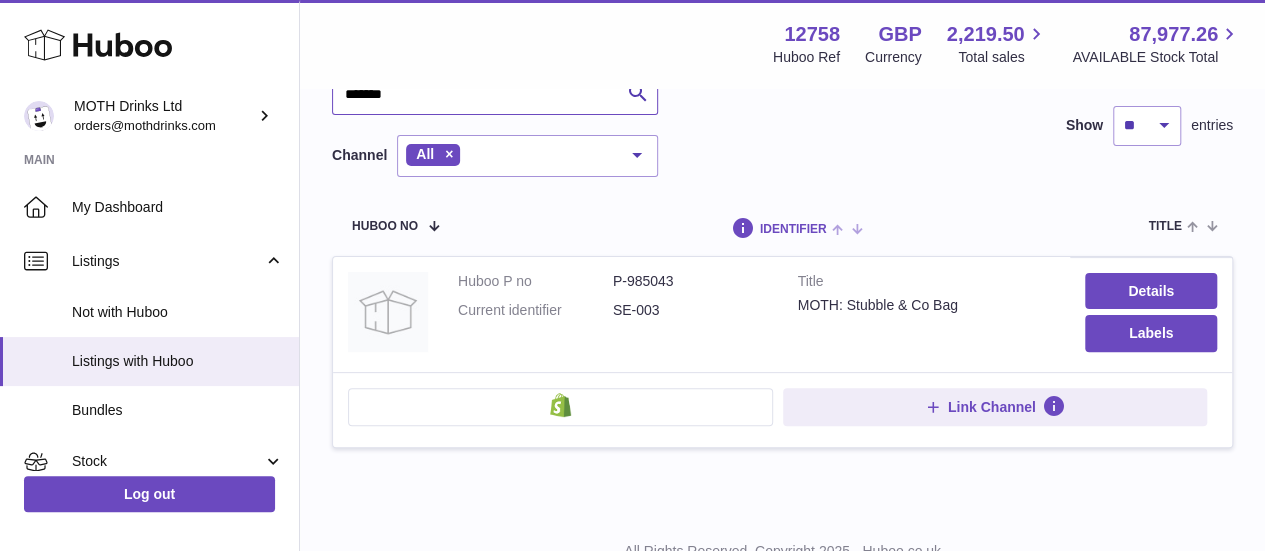 scroll, scrollTop: 140, scrollLeft: 0, axis: vertical 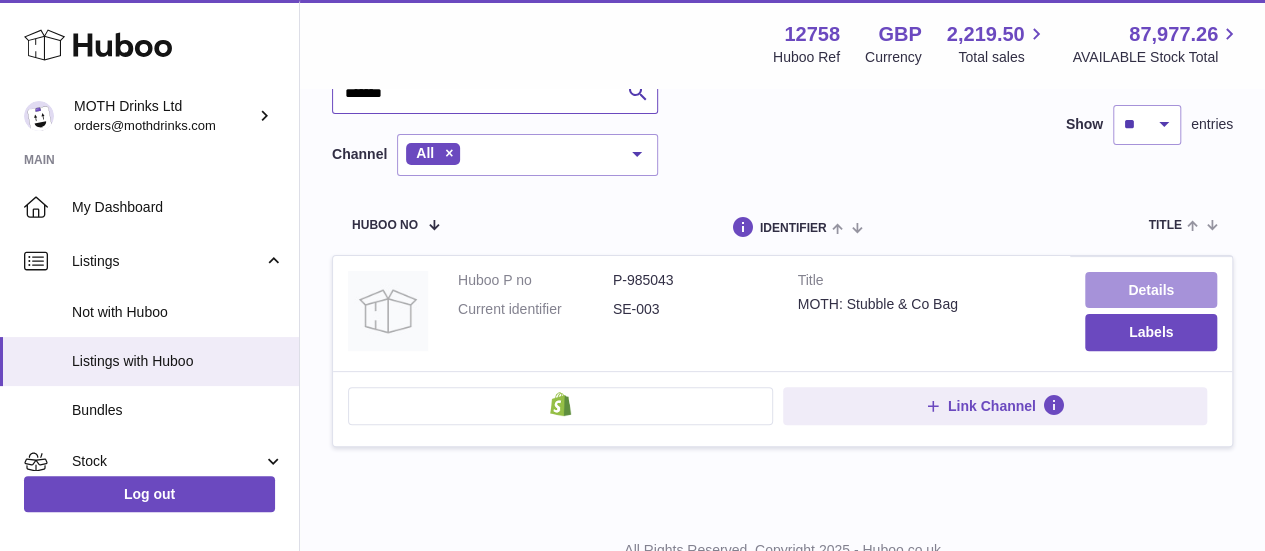 type on "*******" 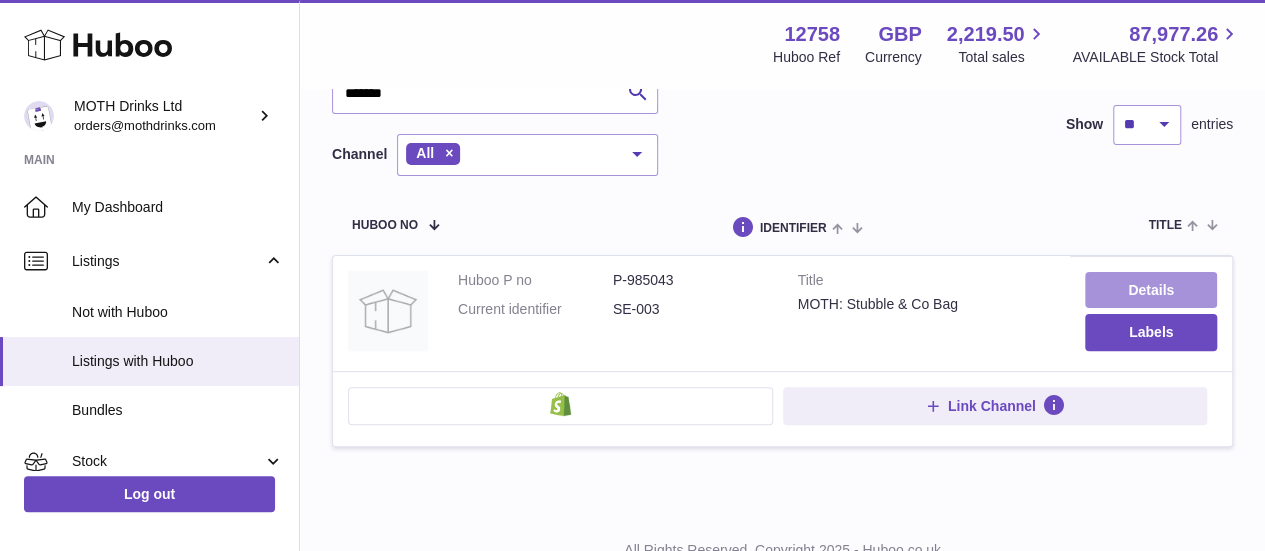 click on "Details" at bounding box center (1151, 290) 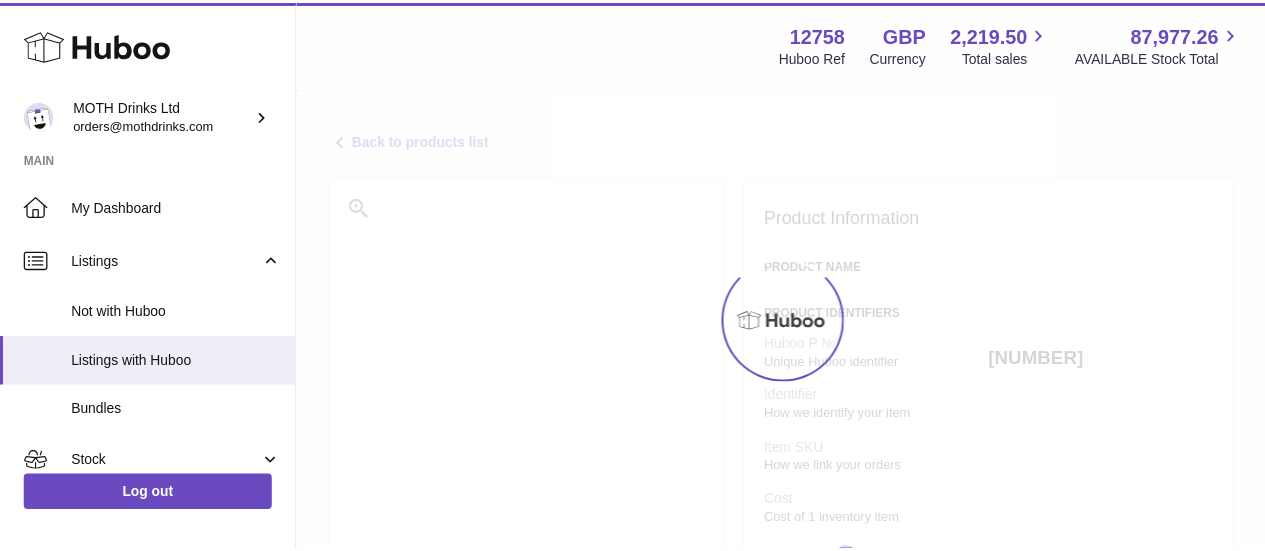 scroll, scrollTop: 0, scrollLeft: 0, axis: both 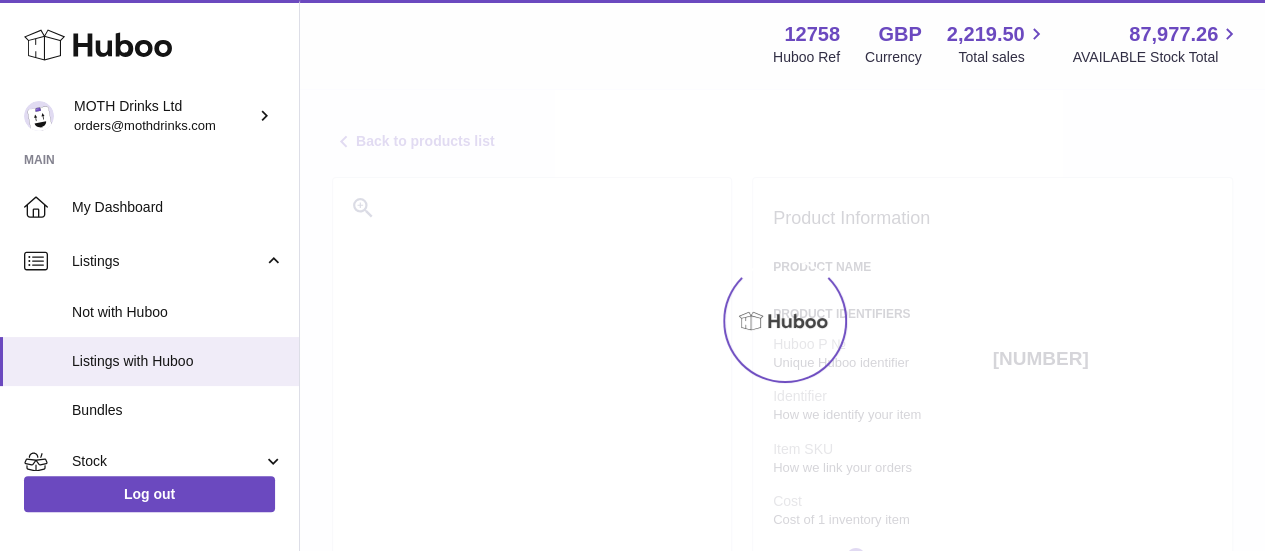 select 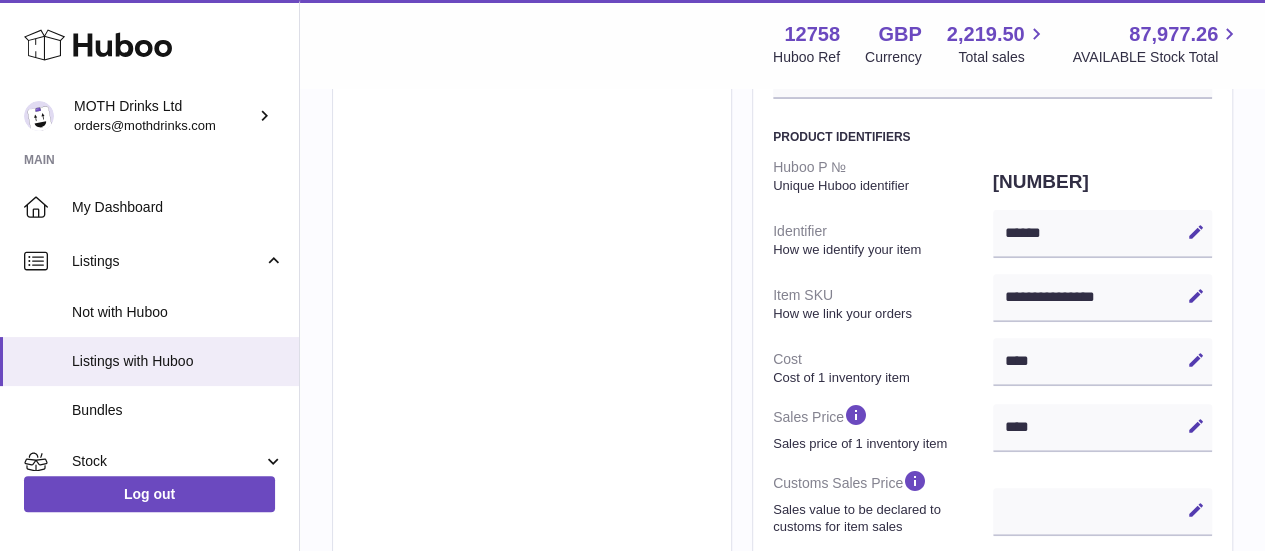 scroll, scrollTop: 0, scrollLeft: 0, axis: both 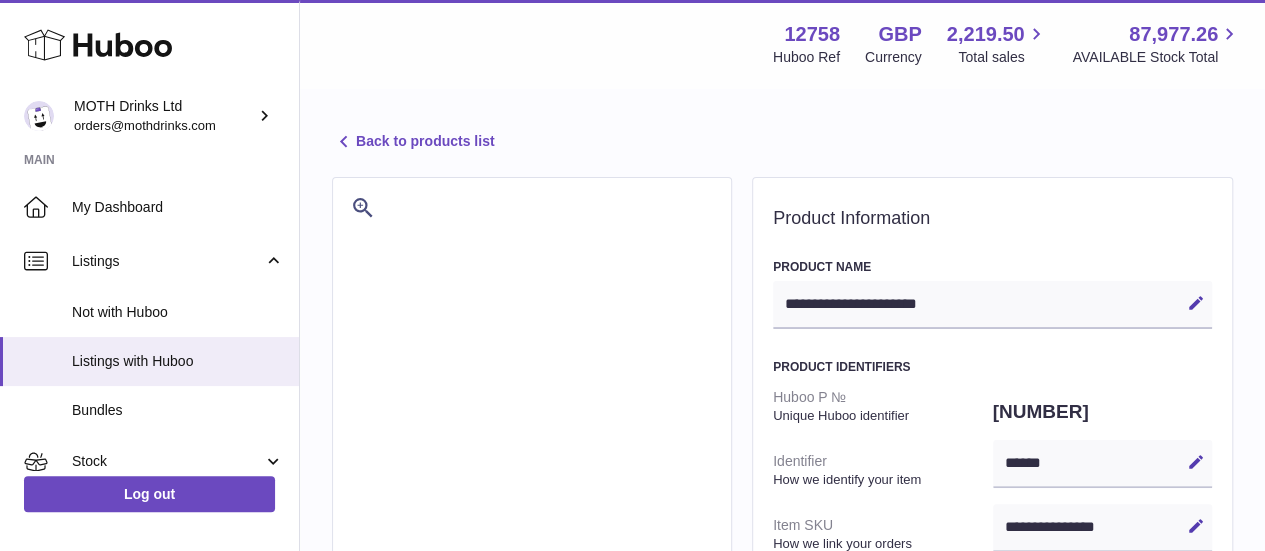 click on "Back to products list" at bounding box center [413, 142] 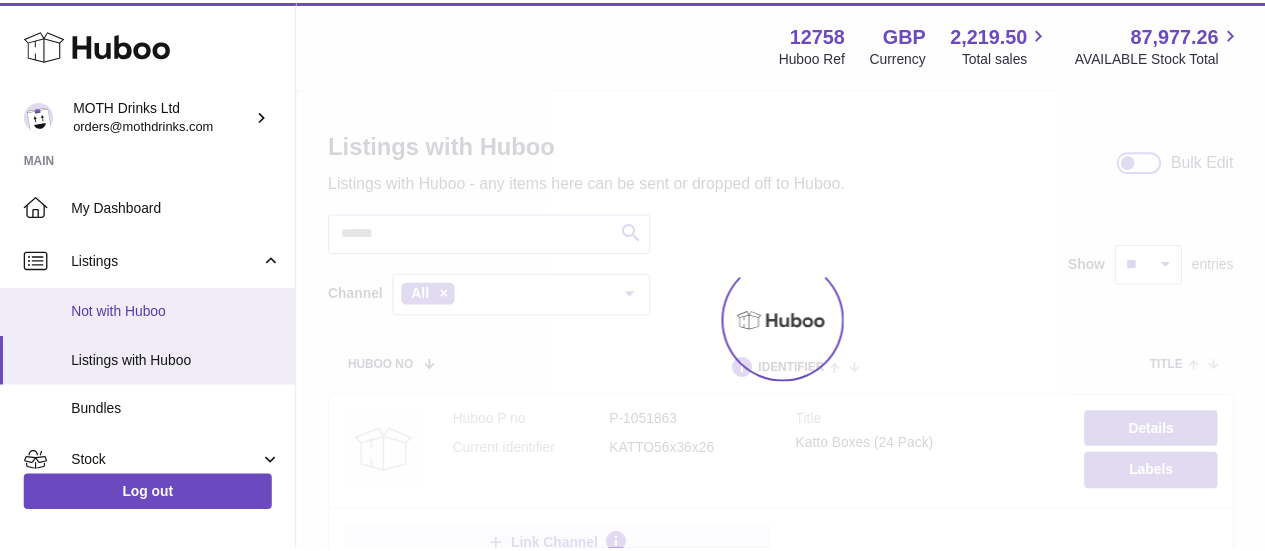 scroll, scrollTop: 0, scrollLeft: 0, axis: both 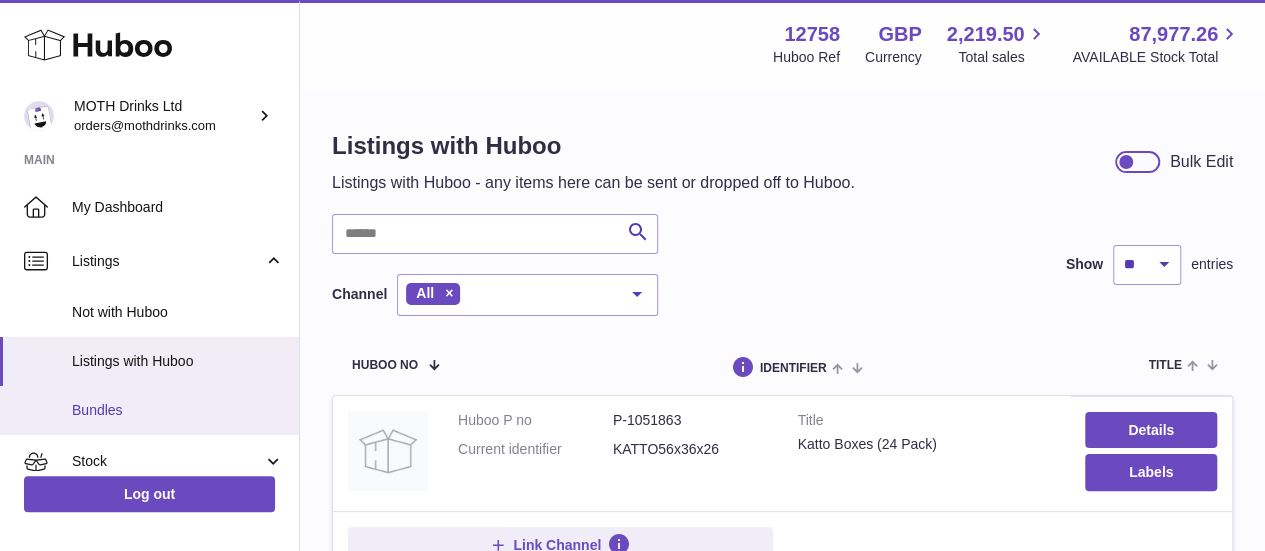 click on "Bundles" at bounding box center [178, 410] 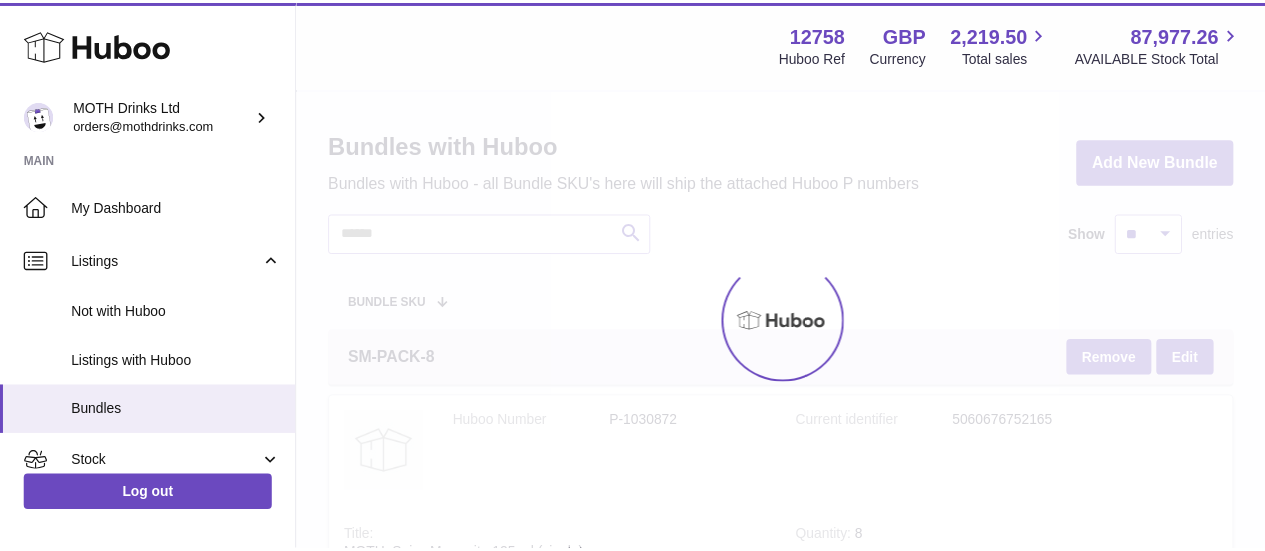 scroll, scrollTop: 0, scrollLeft: 0, axis: both 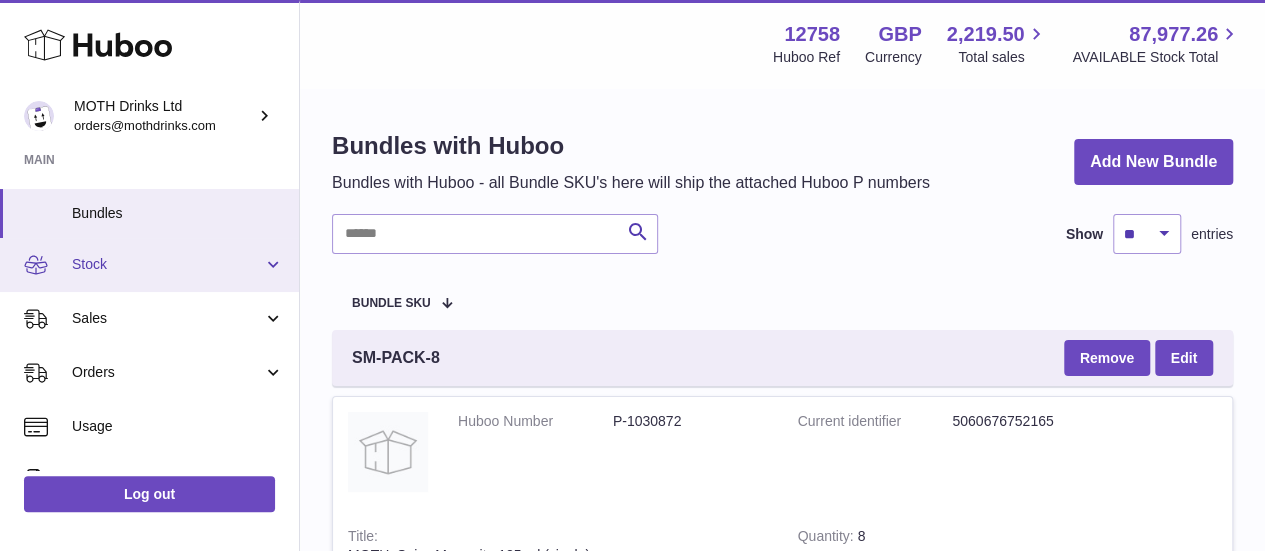 click on "Stock" at bounding box center [149, 265] 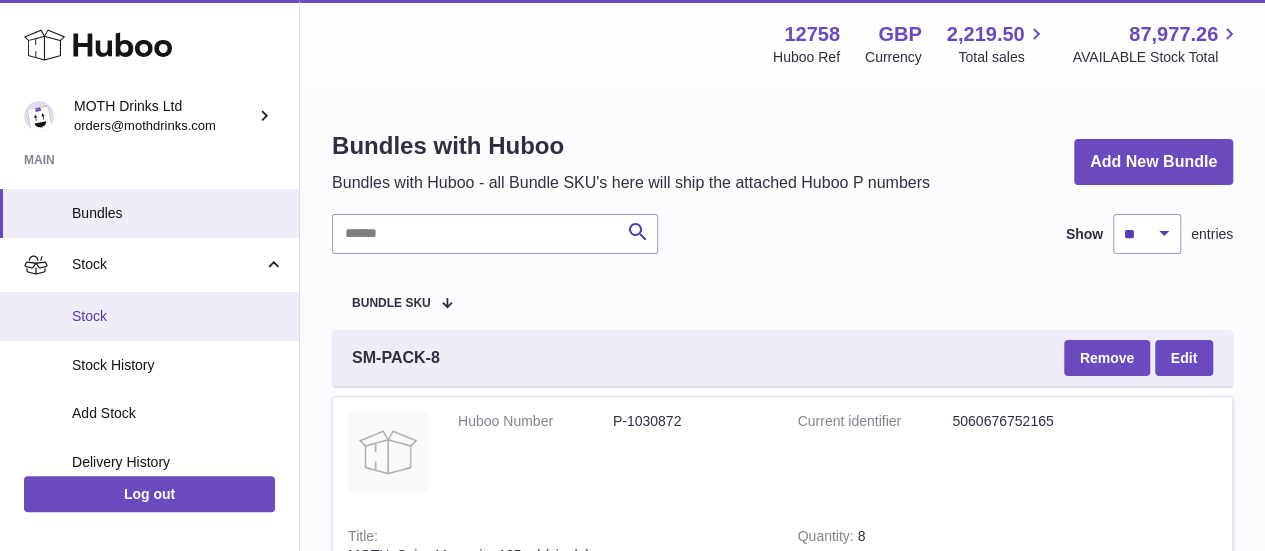 click on "Stock" at bounding box center (149, 316) 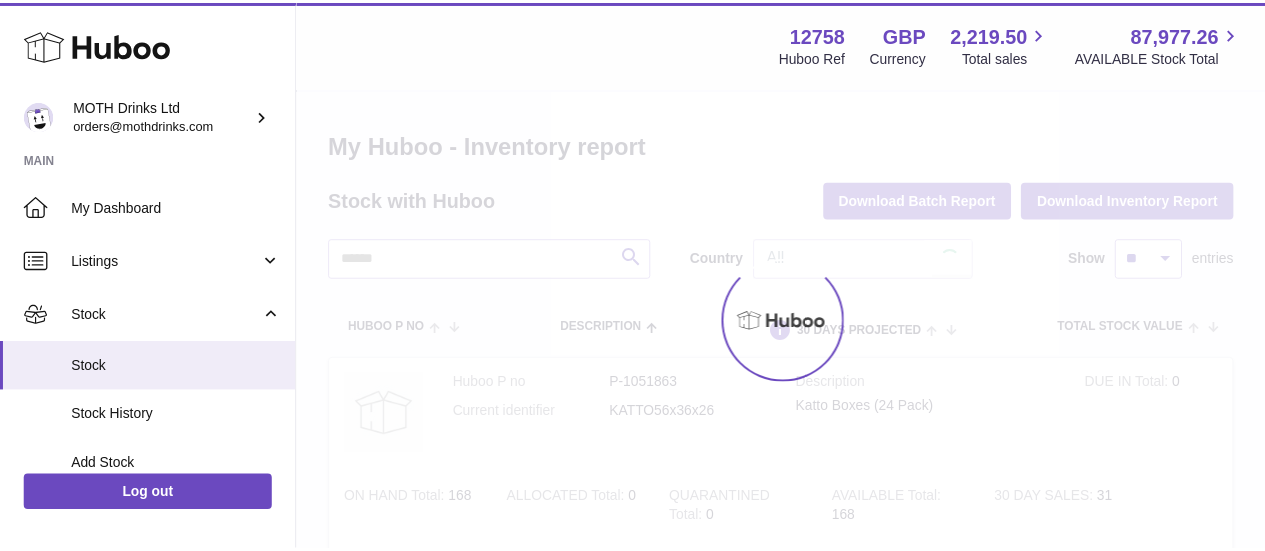 scroll, scrollTop: 0, scrollLeft: 0, axis: both 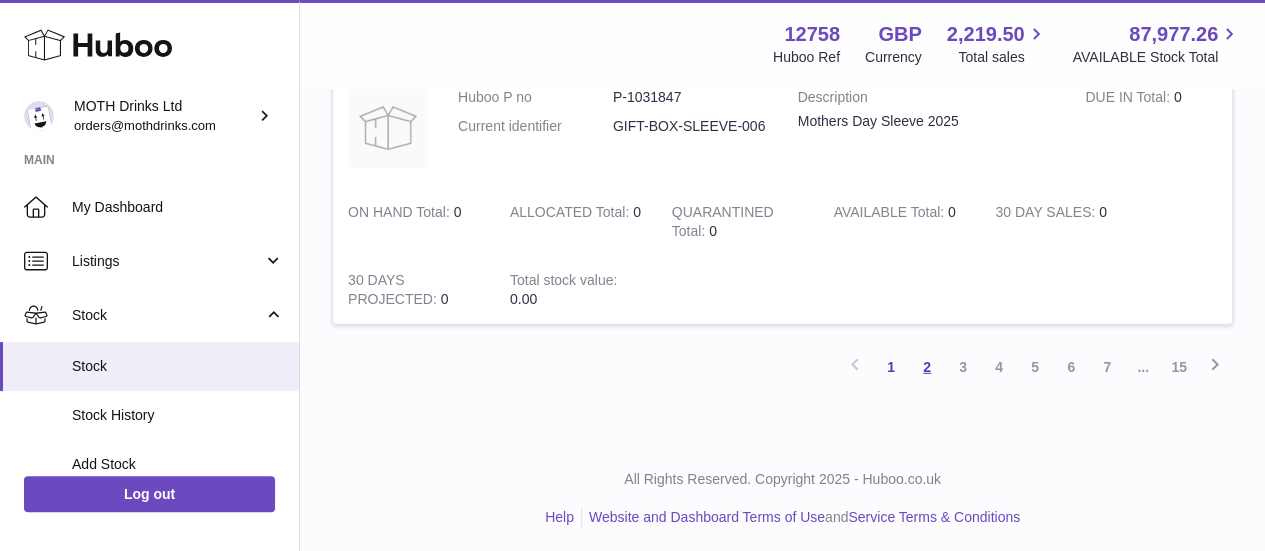 click on "2" at bounding box center [927, 367] 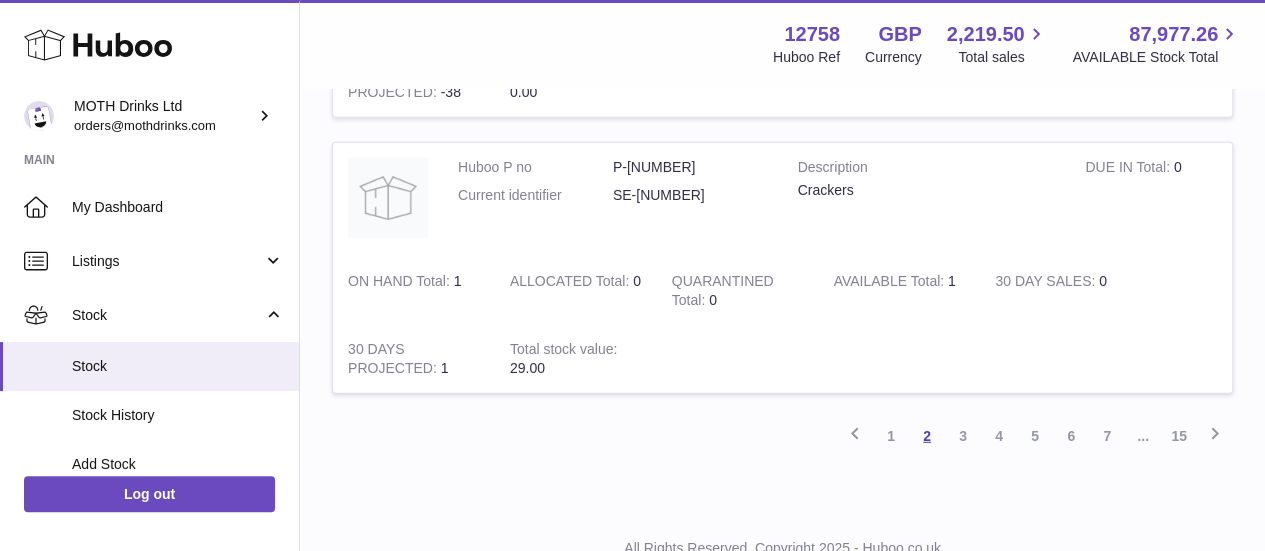 scroll, scrollTop: 2738, scrollLeft: 0, axis: vertical 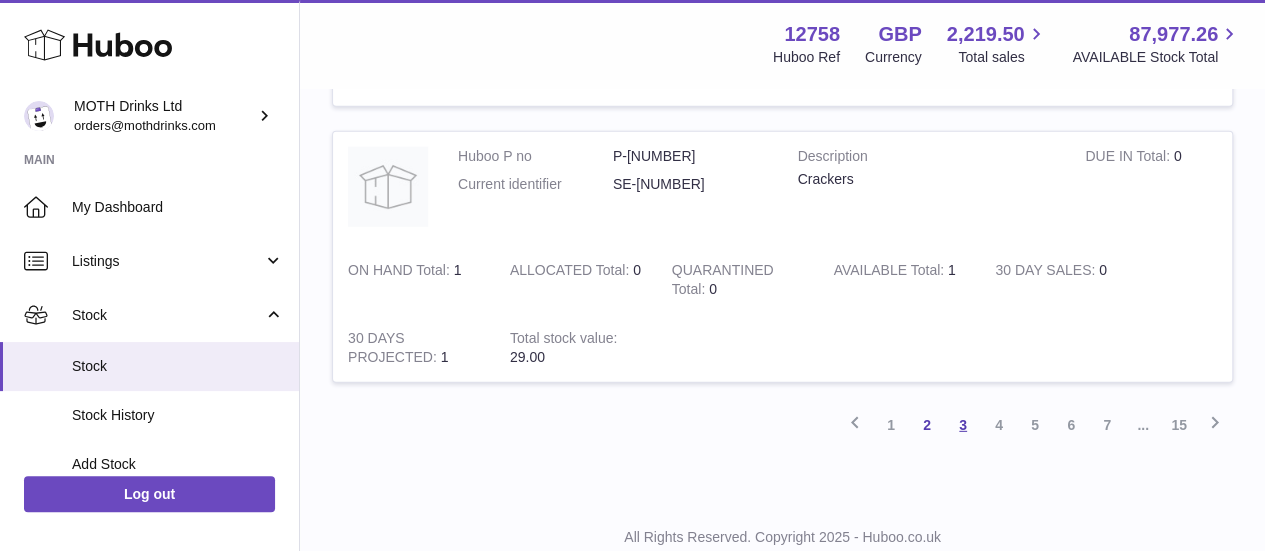 click on "3" at bounding box center (963, 425) 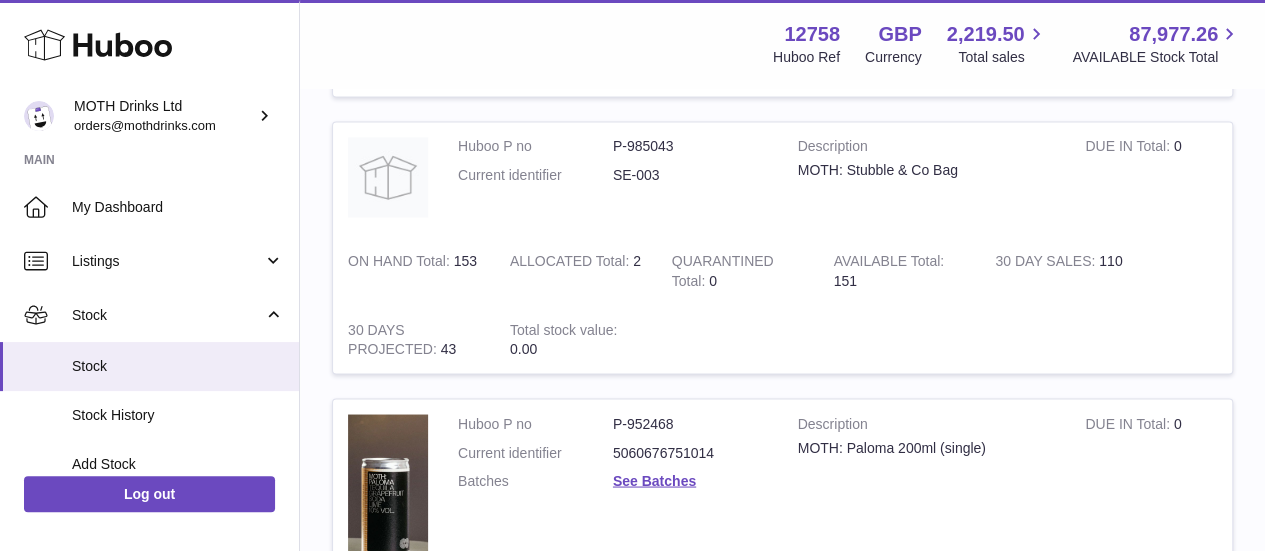 scroll, scrollTop: 1617, scrollLeft: 0, axis: vertical 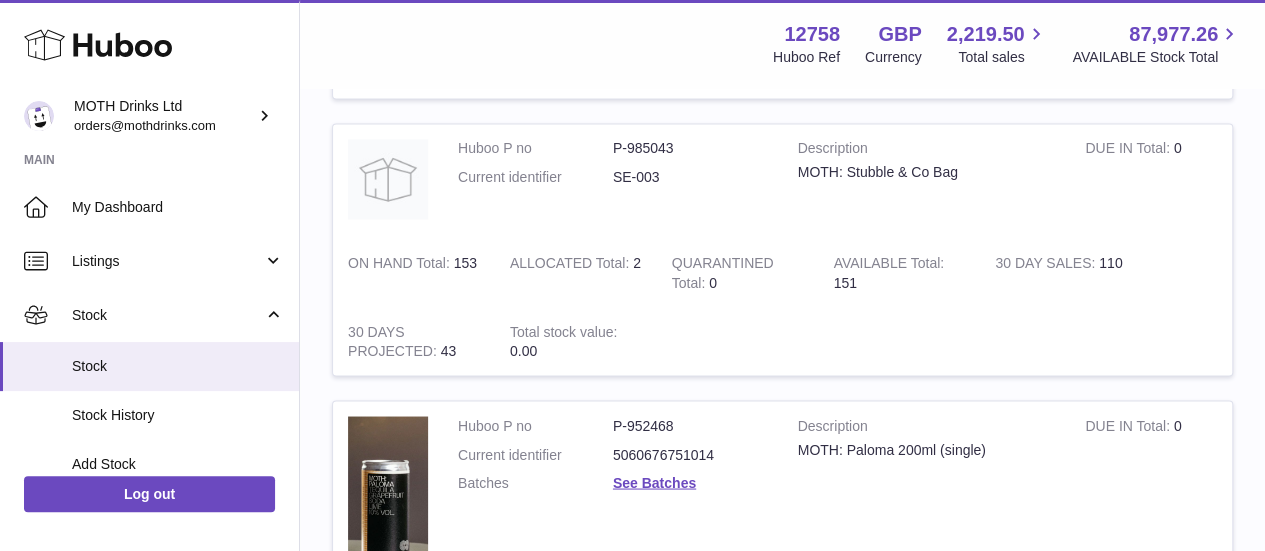 click on "Menu   Huboo     12758   Huboo Ref    GBP   Currency   2,219.50     Total sales   87,977.26     AVAILABLE Stock Total" at bounding box center (782, 44) 